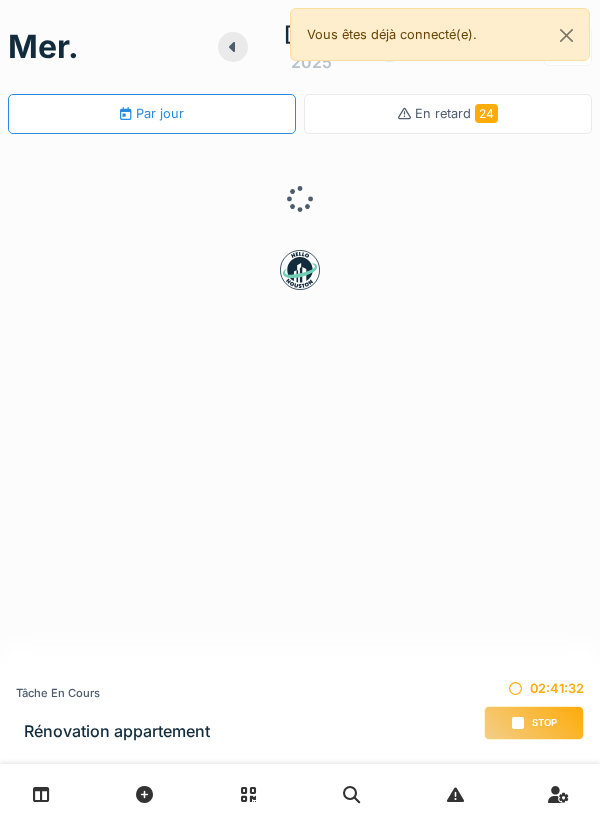 scroll, scrollTop: 0, scrollLeft: 0, axis: both 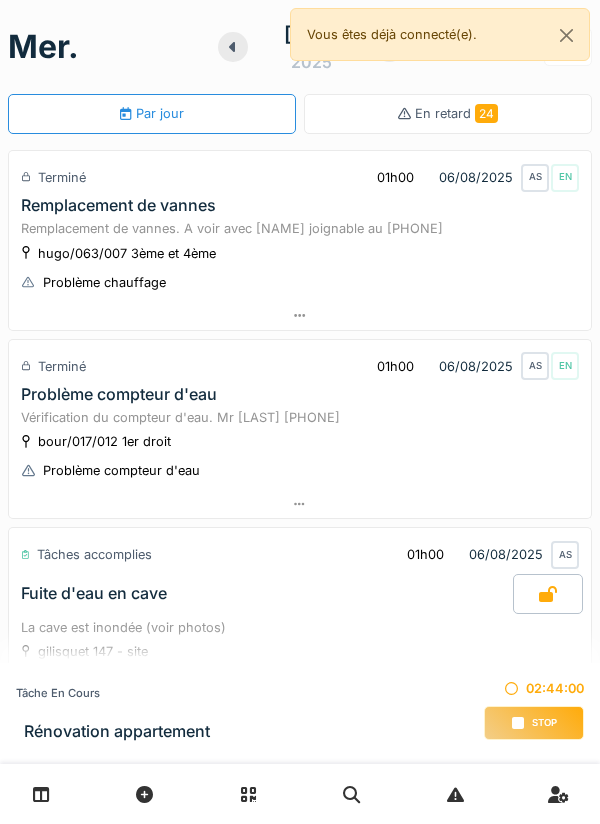 click on "Stop" at bounding box center [544, 723] 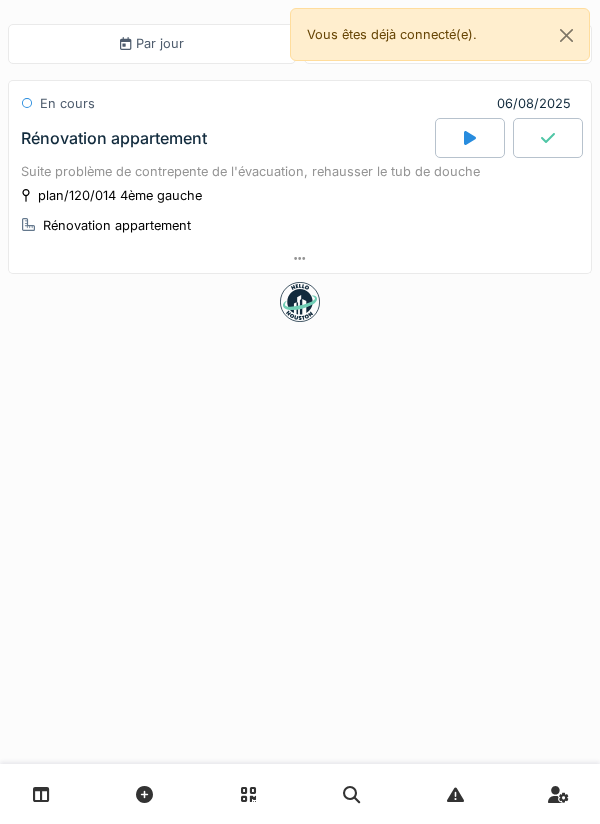 click at bounding box center [300, 258] 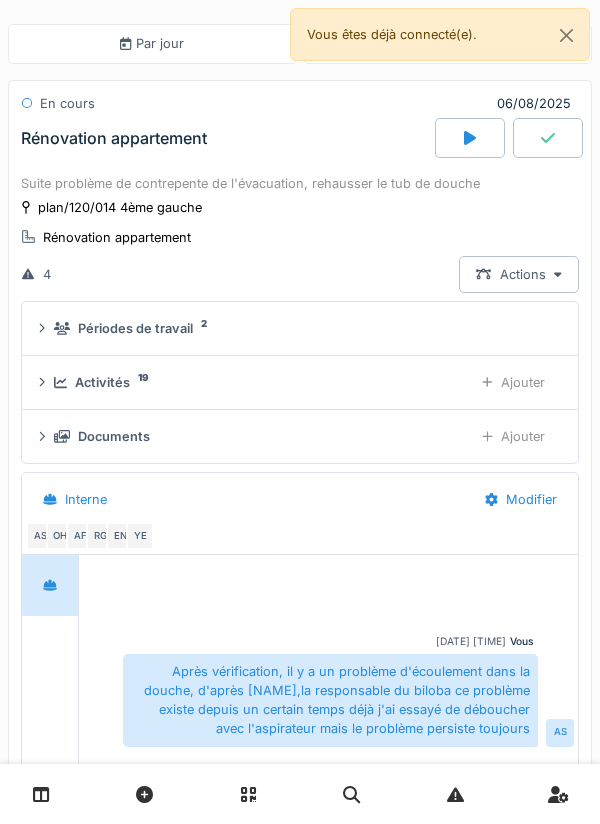 scroll, scrollTop: 318, scrollLeft: 0, axis: vertical 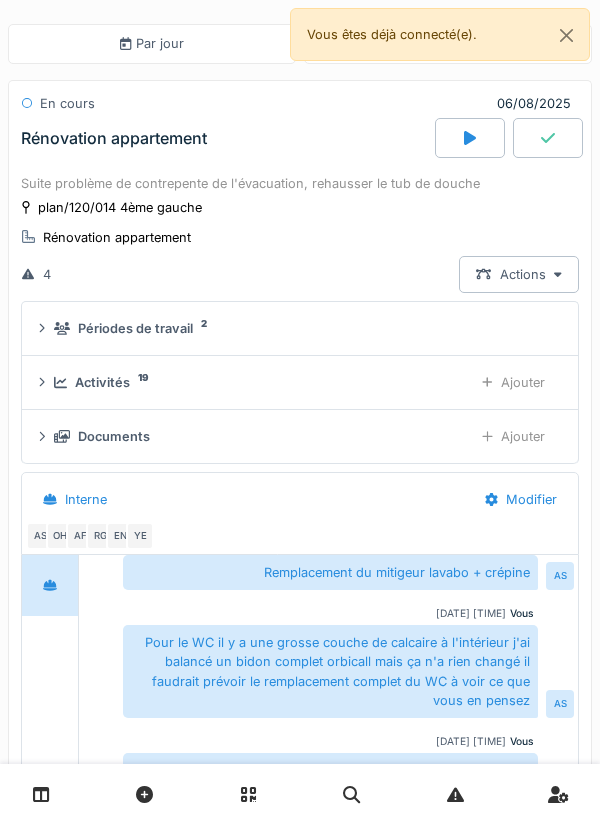 click on "Activités 19" at bounding box center [255, 382] 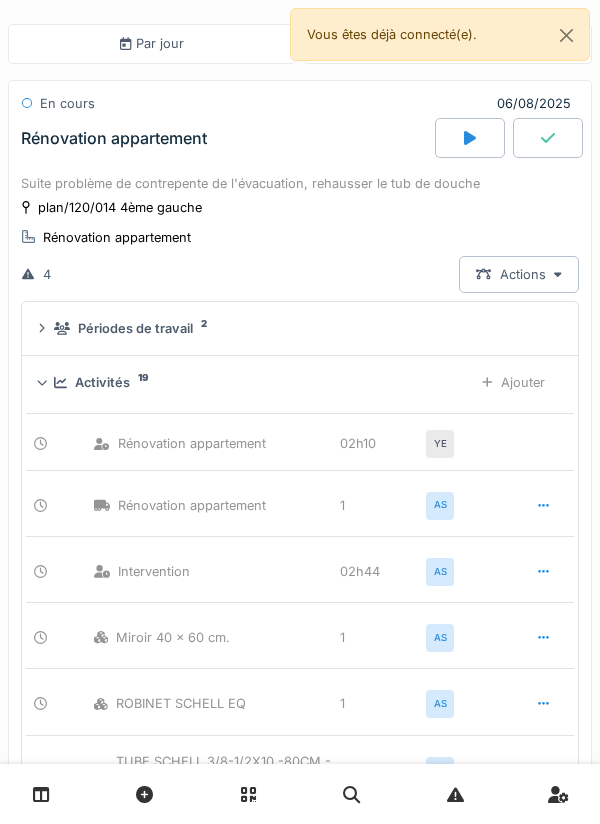click at bounding box center (543, 571) 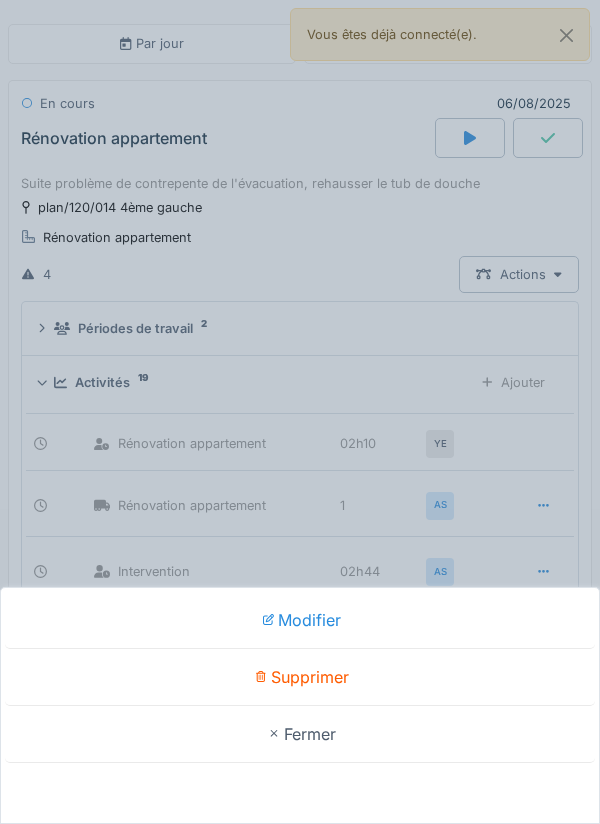 click on "Supprimer" at bounding box center (300, 677) 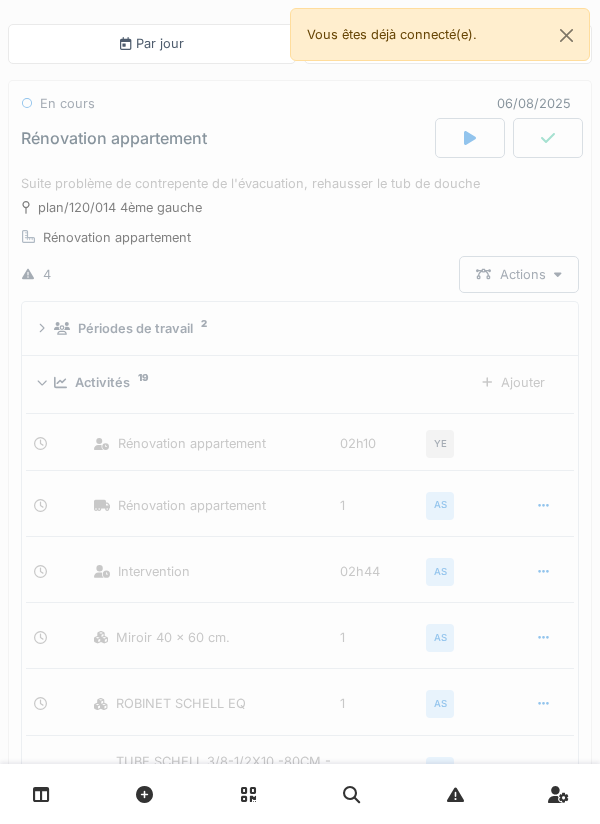 click on "Ajouter" at bounding box center (513, 382) 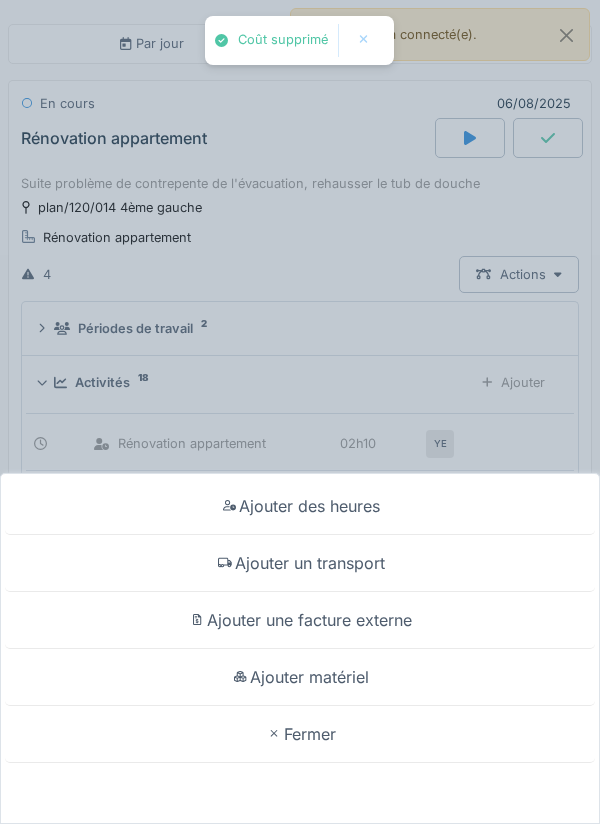 click on "Ajouter des heures" at bounding box center (300, 506) 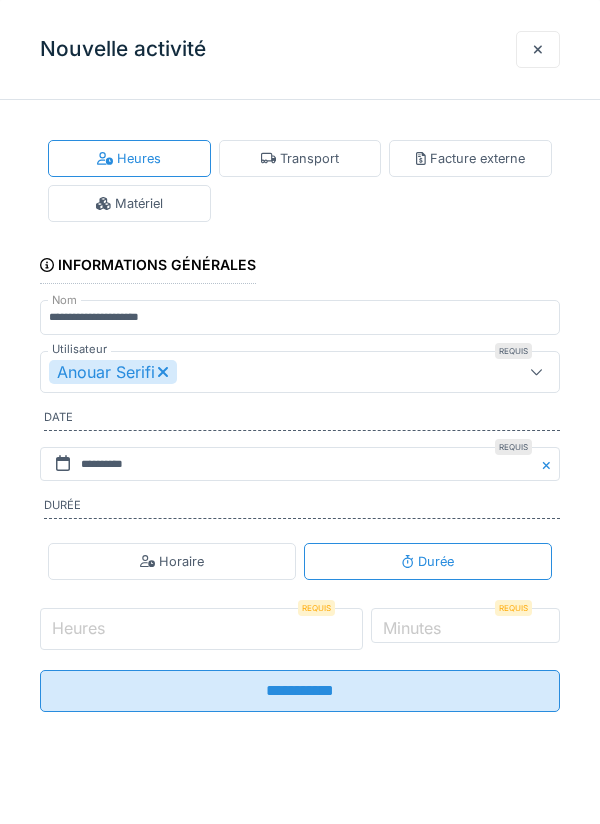 click on "Heures" at bounding box center (201, 629) 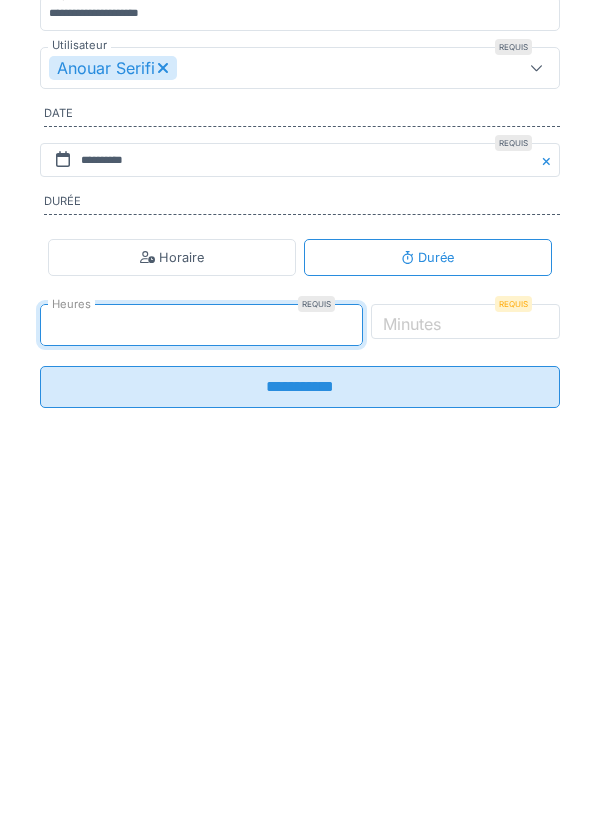 type on "*" 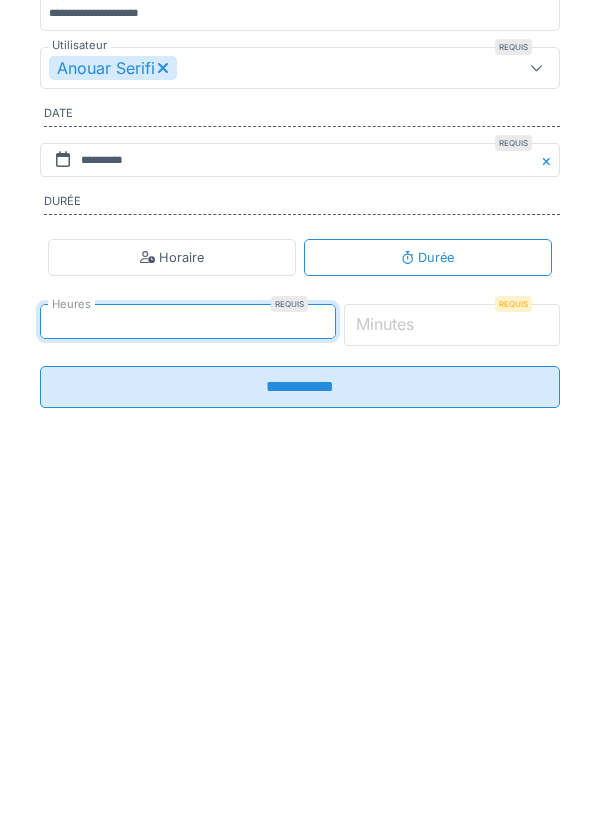 click on "*" at bounding box center [452, 629] 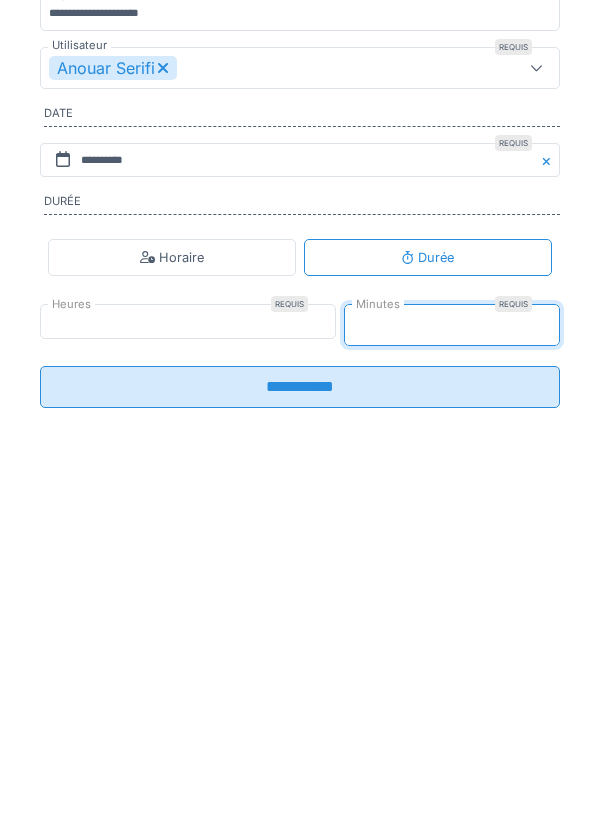 type on "**" 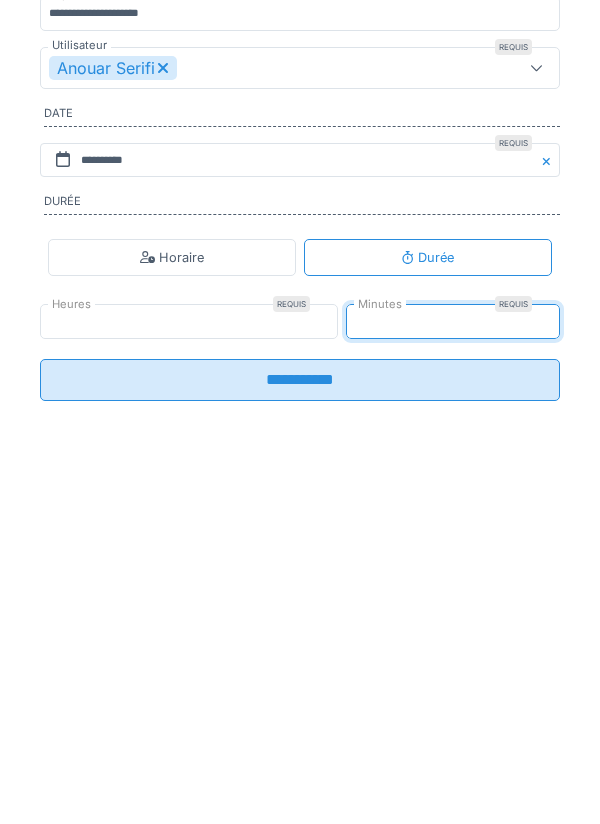 click on "**********" at bounding box center (300, 684) 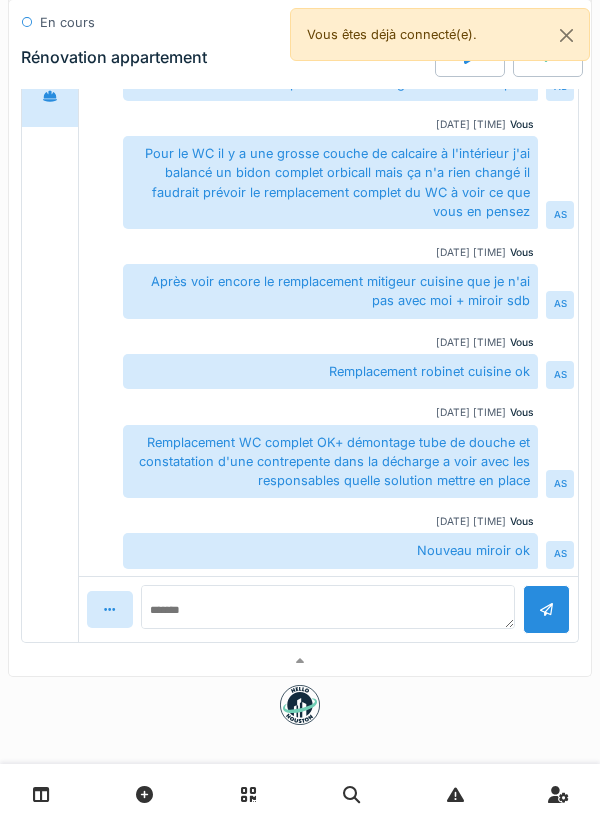 scroll, scrollTop: 498, scrollLeft: 0, axis: vertical 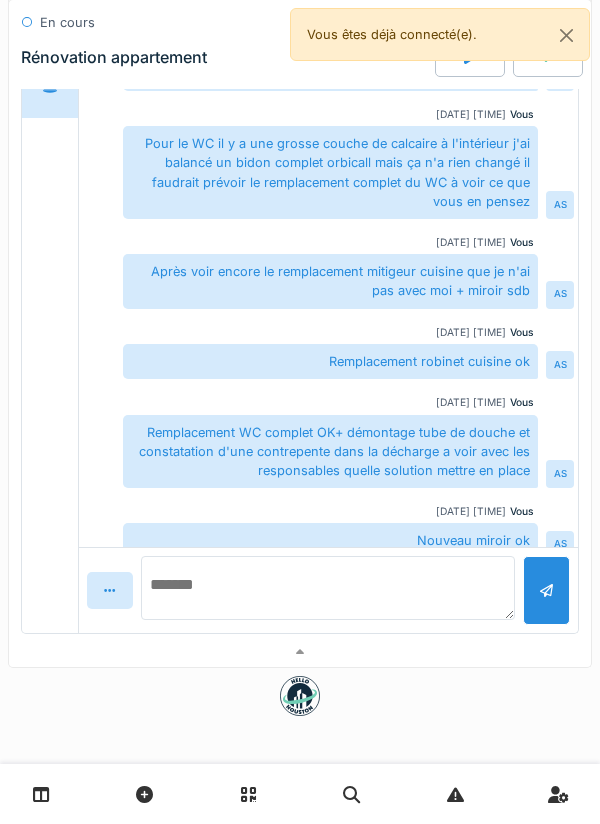 click at bounding box center [328, 588] 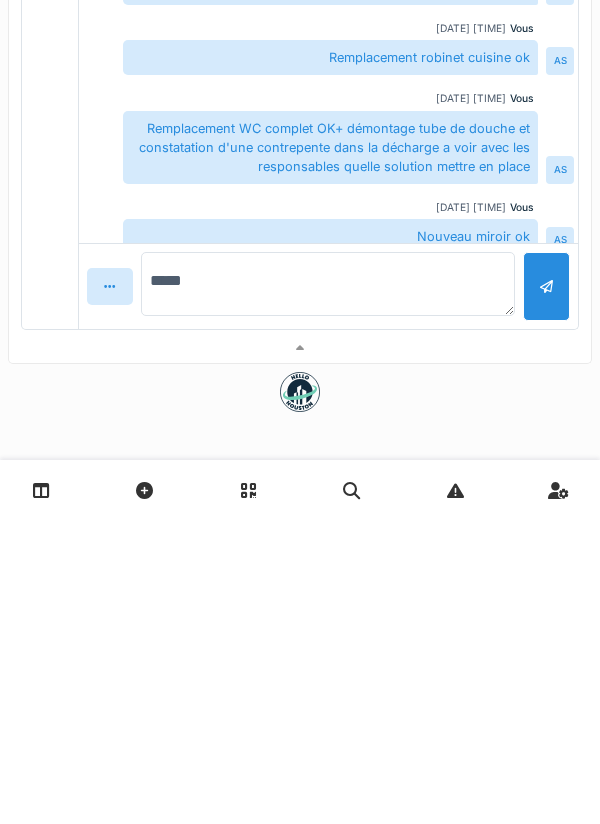 type on "******" 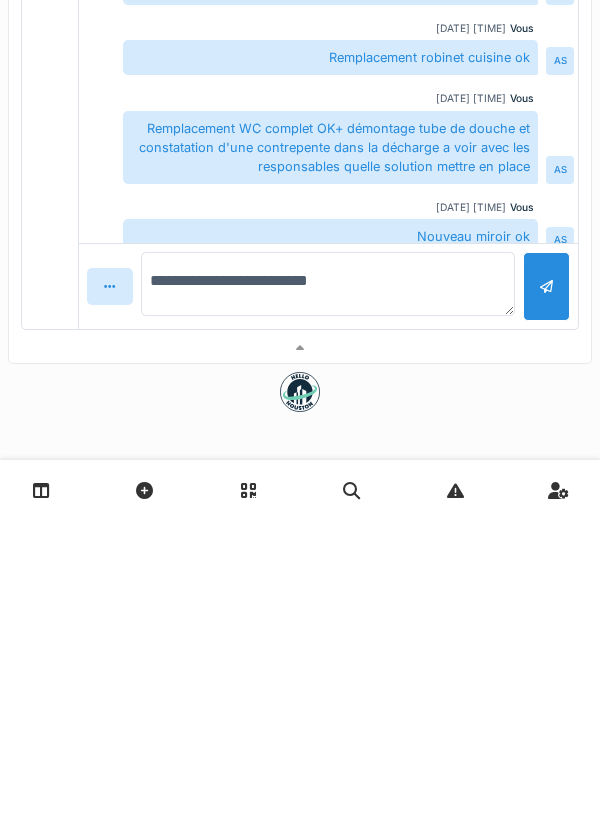 type on "**********" 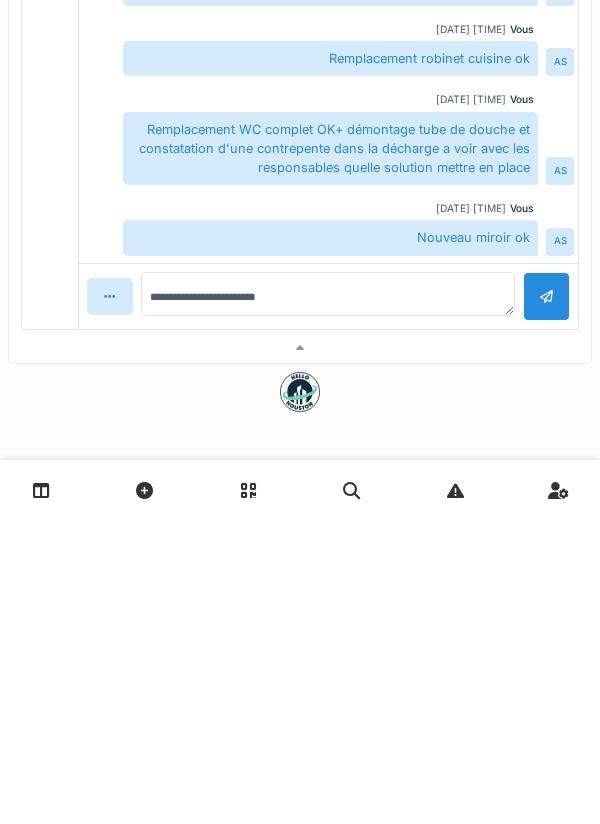 click at bounding box center [546, 600] 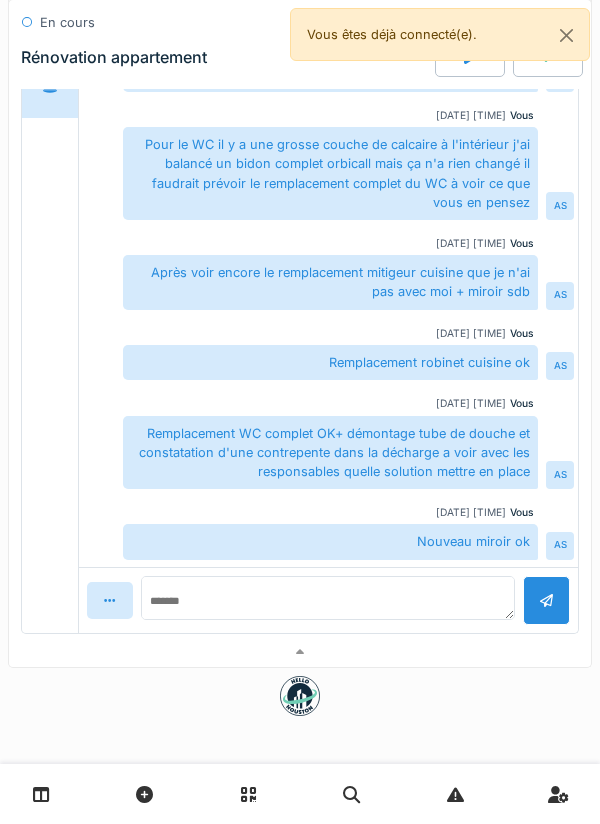 scroll, scrollTop: 389, scrollLeft: 0, axis: vertical 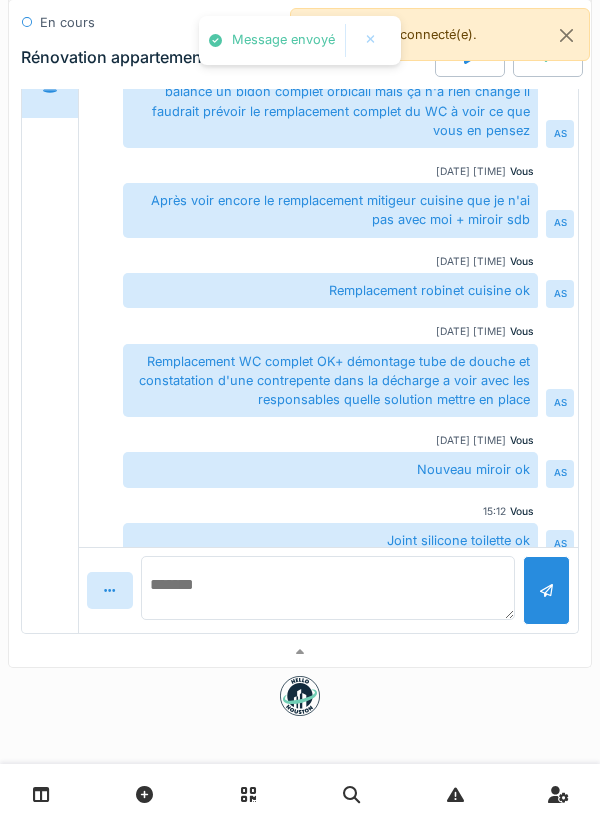 click at bounding box center [328, 588] 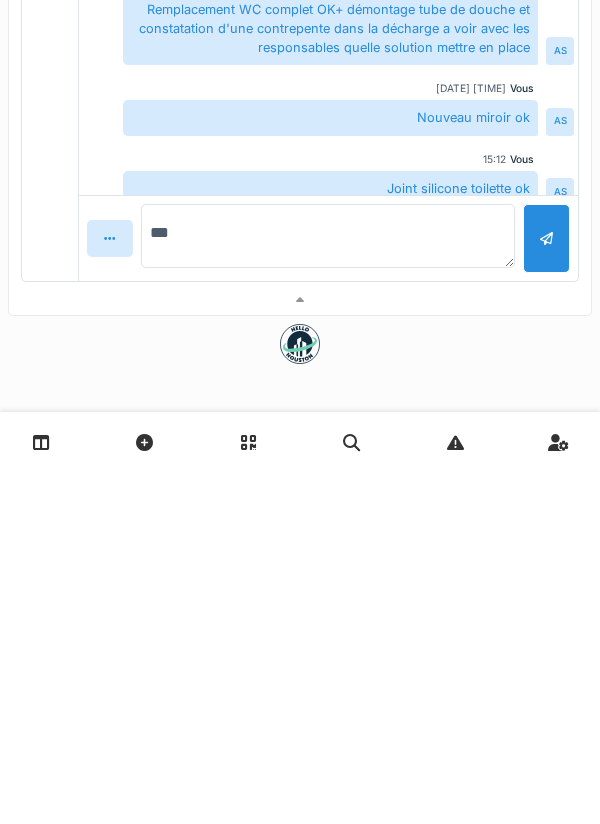 type on "****" 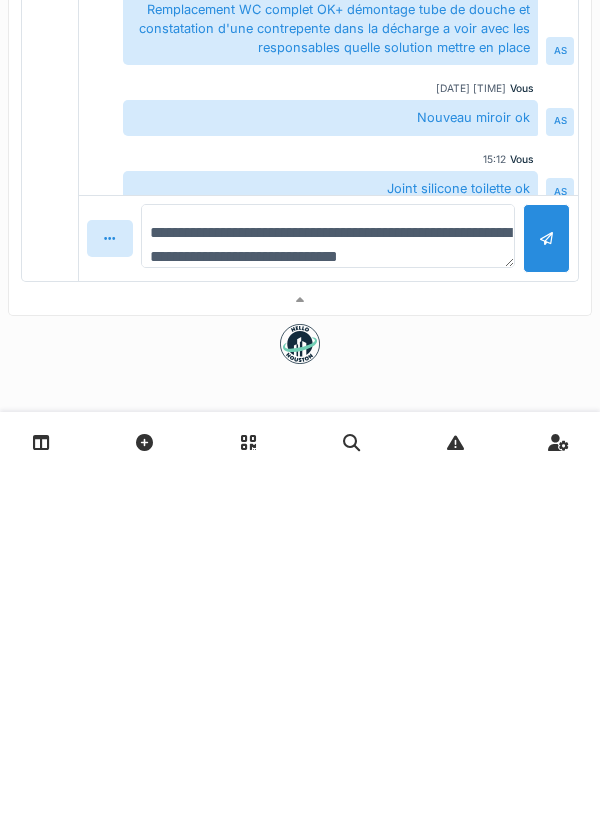 scroll, scrollTop: 23, scrollLeft: 0, axis: vertical 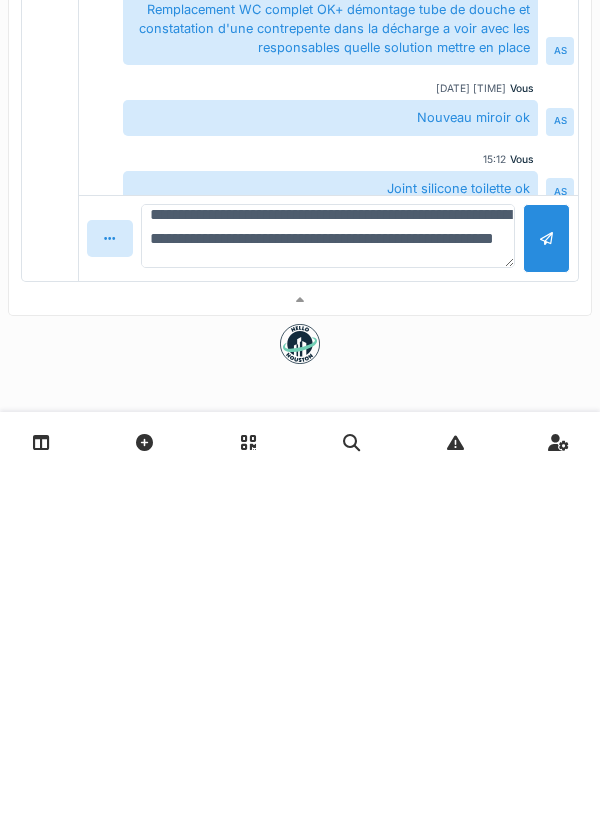 type on "**********" 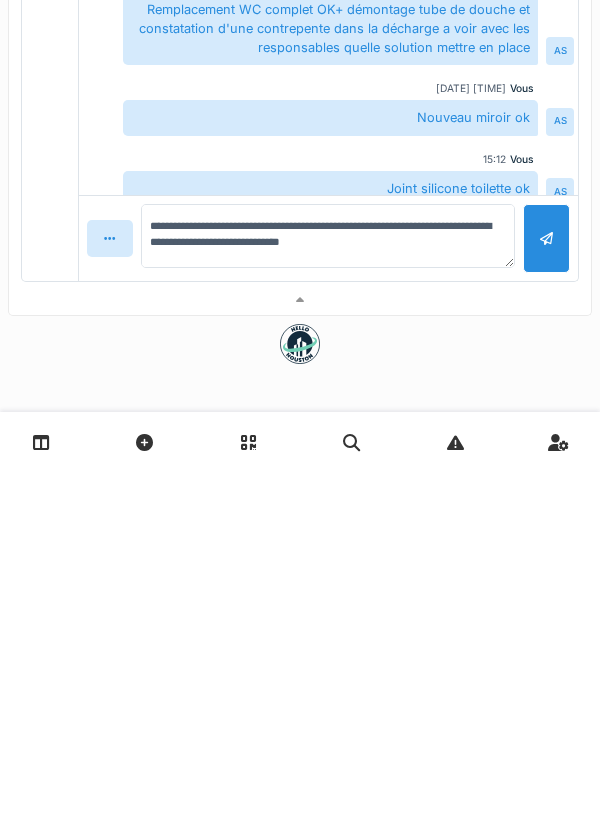 click at bounding box center (546, 590) 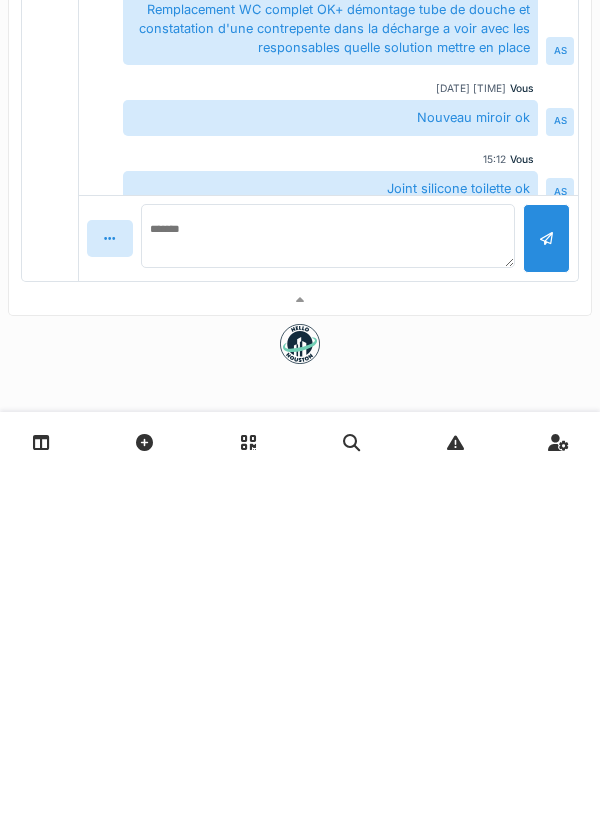 scroll, scrollTop: 0, scrollLeft: 0, axis: both 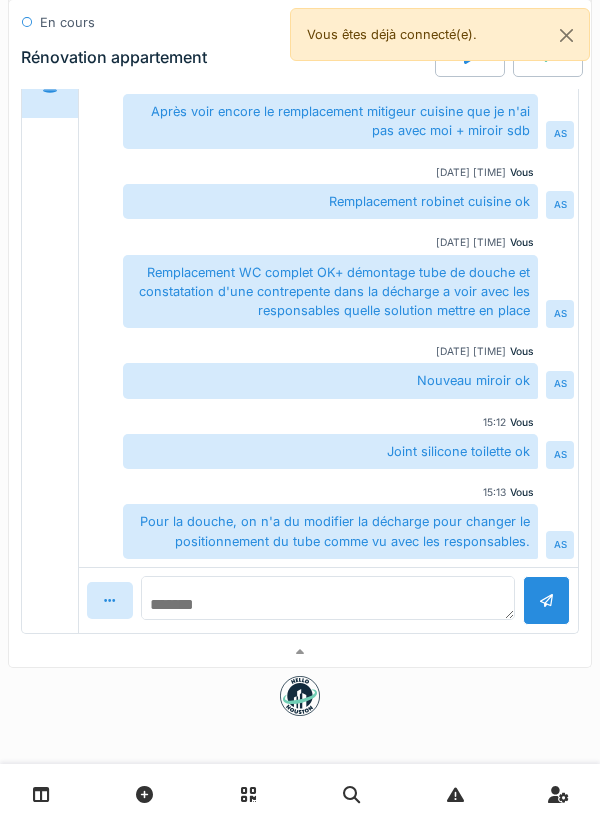 click at bounding box center (328, 598) 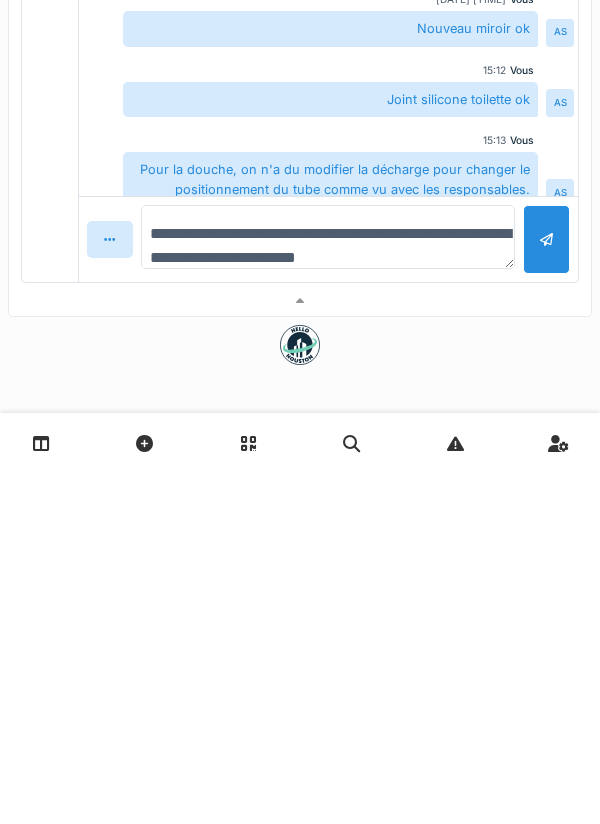 scroll, scrollTop: 23, scrollLeft: 0, axis: vertical 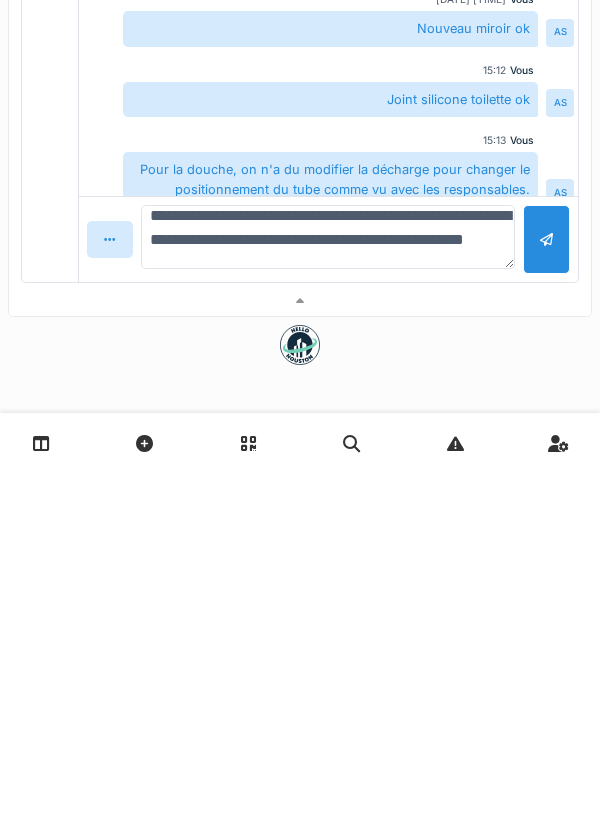 click on "**********" at bounding box center (328, 588) 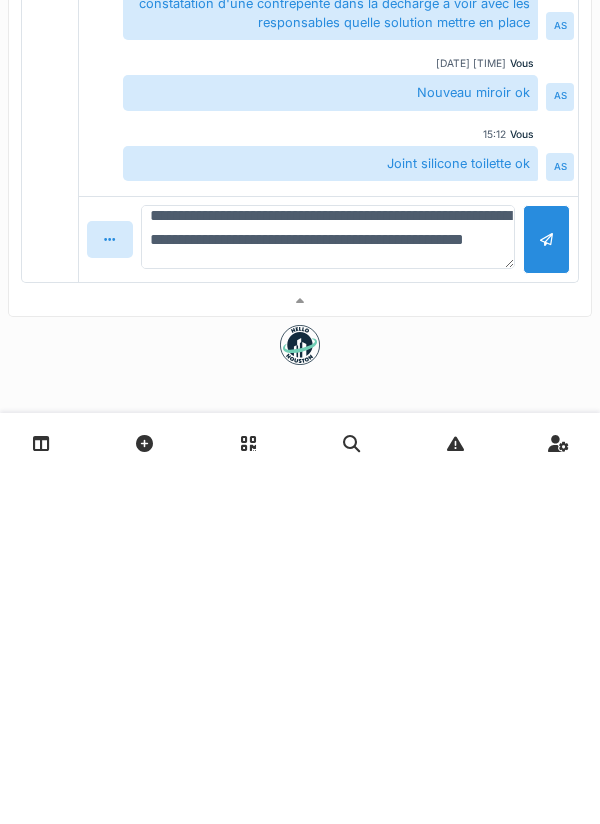 scroll, scrollTop: 407, scrollLeft: 0, axis: vertical 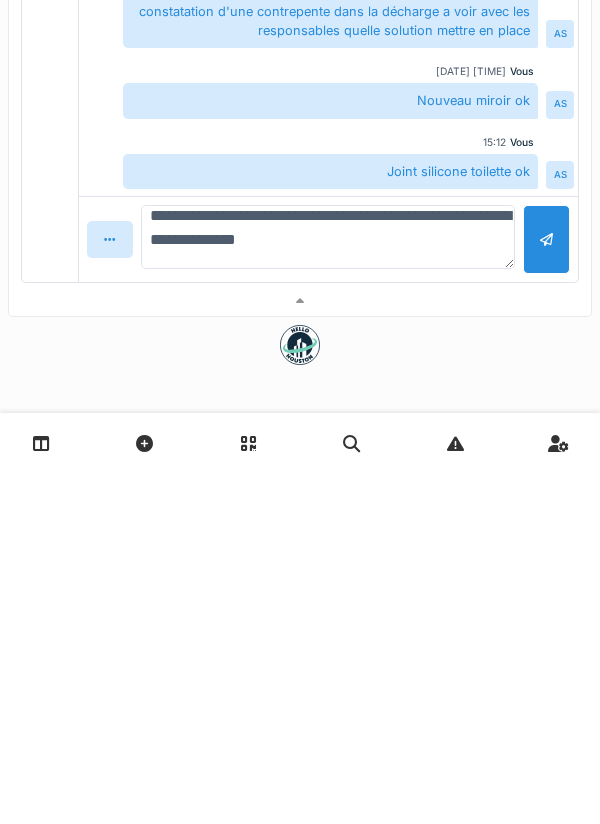 click on "**********" at bounding box center (328, 588) 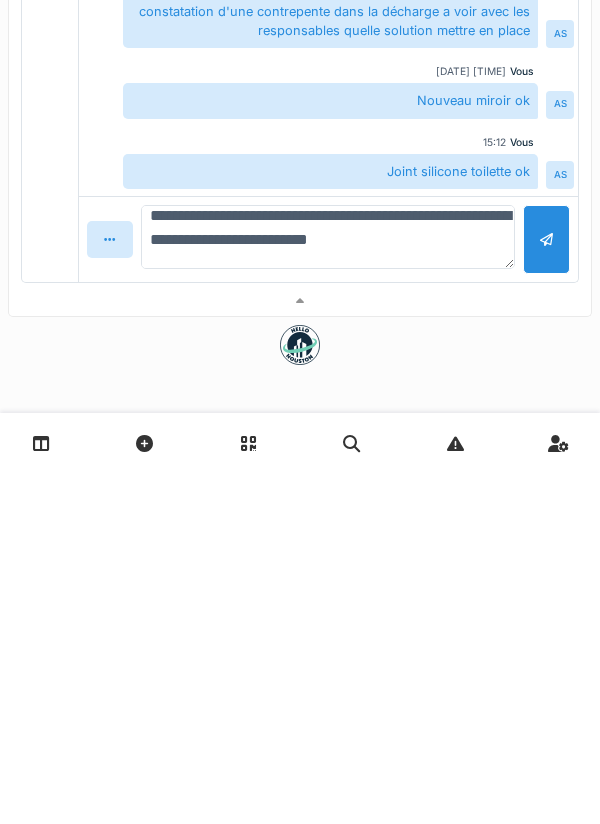scroll, scrollTop: 23, scrollLeft: 0, axis: vertical 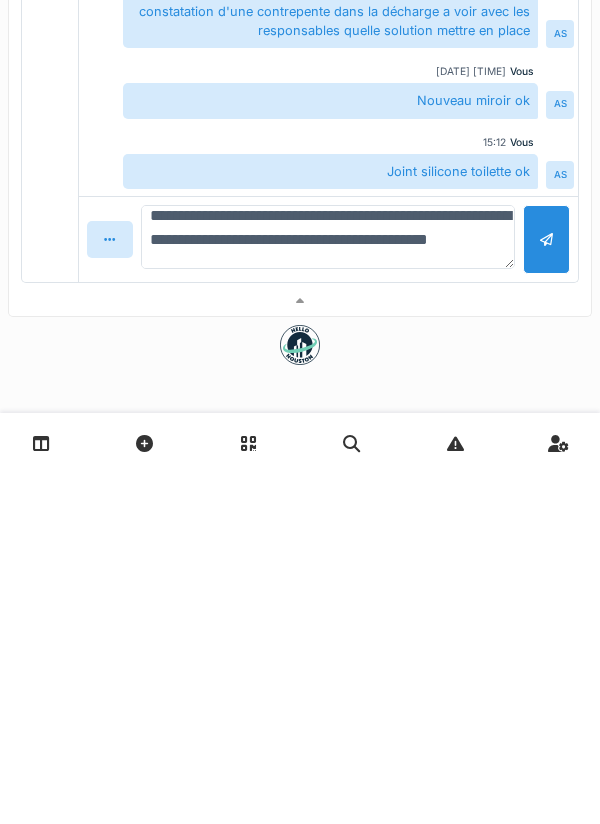 type on "**********" 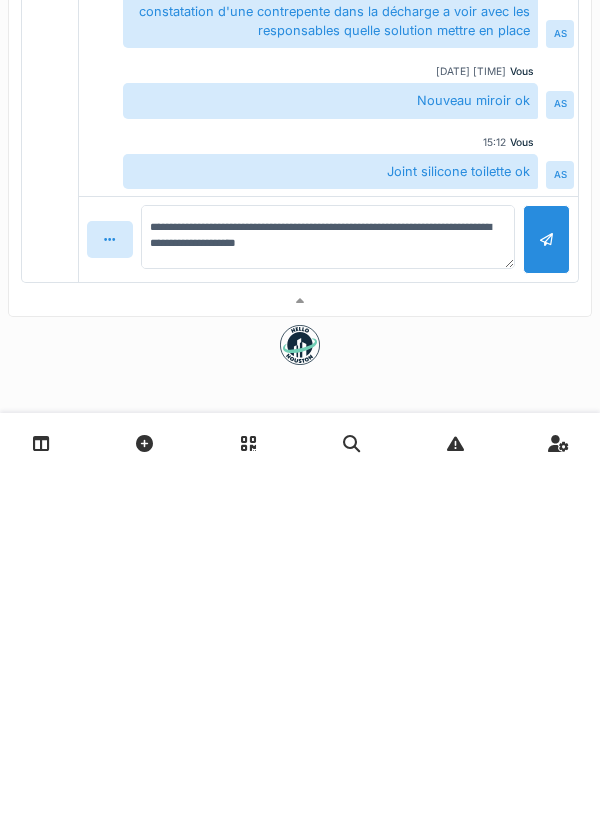 click at bounding box center [546, 590] 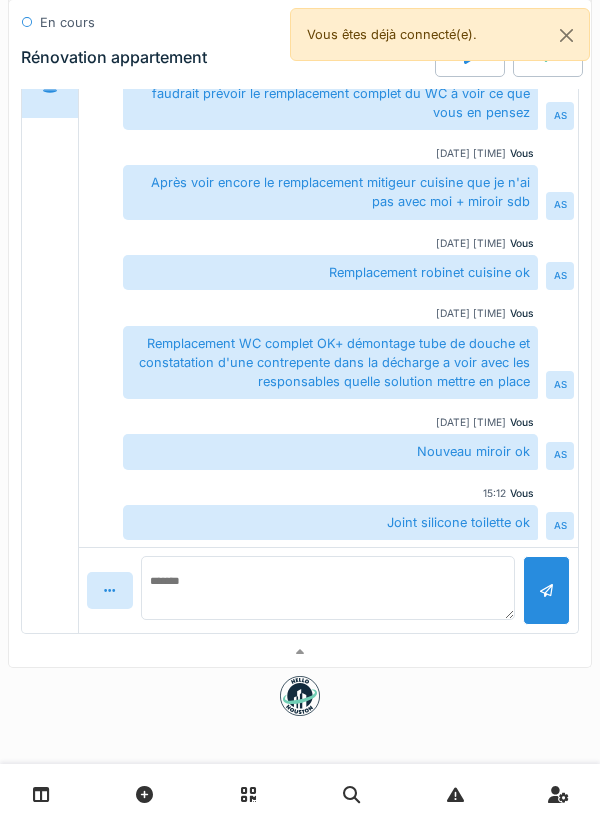 scroll, scrollTop: 0, scrollLeft: 0, axis: both 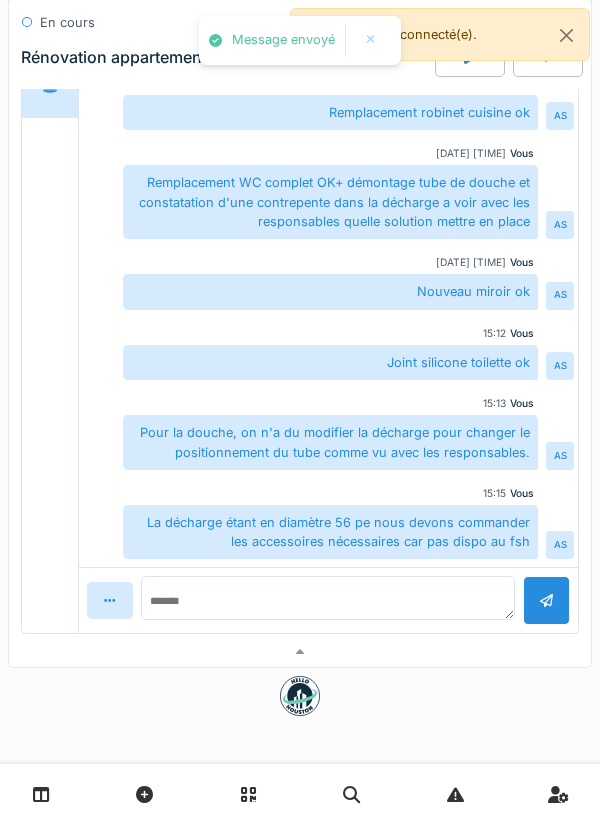 click at bounding box center [300, 652] 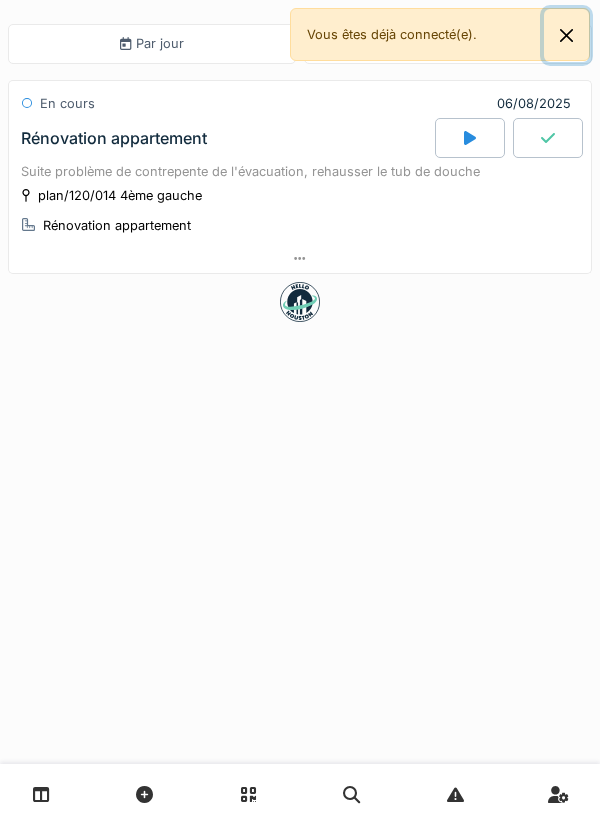 click at bounding box center (566, 35) 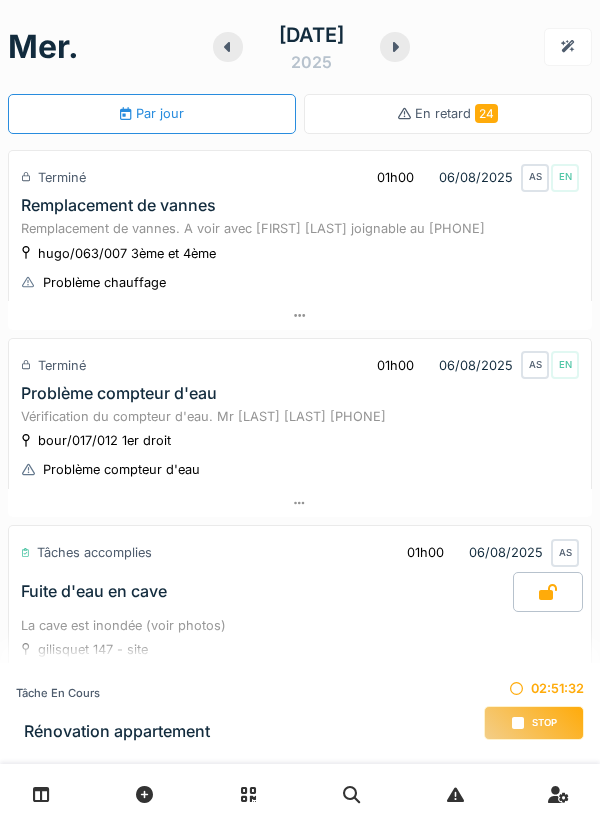 scroll, scrollTop: 0, scrollLeft: 0, axis: both 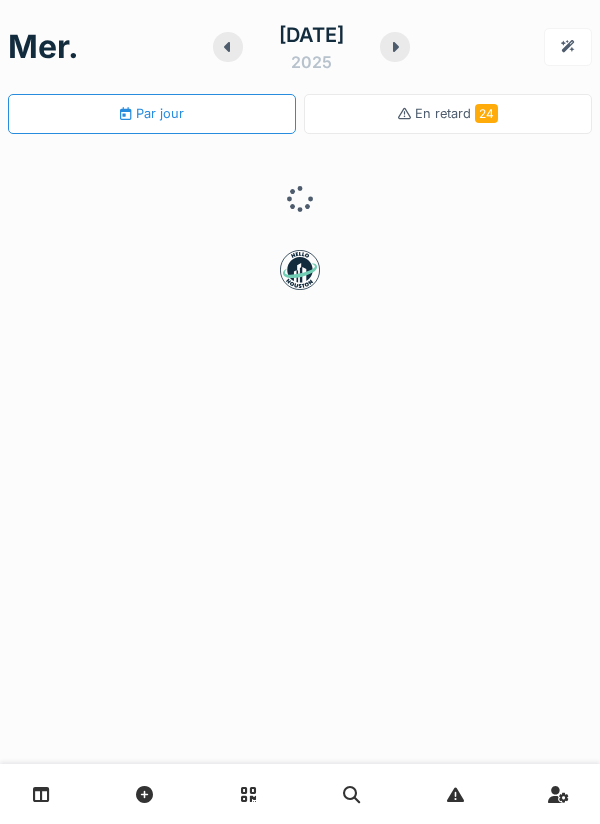 click 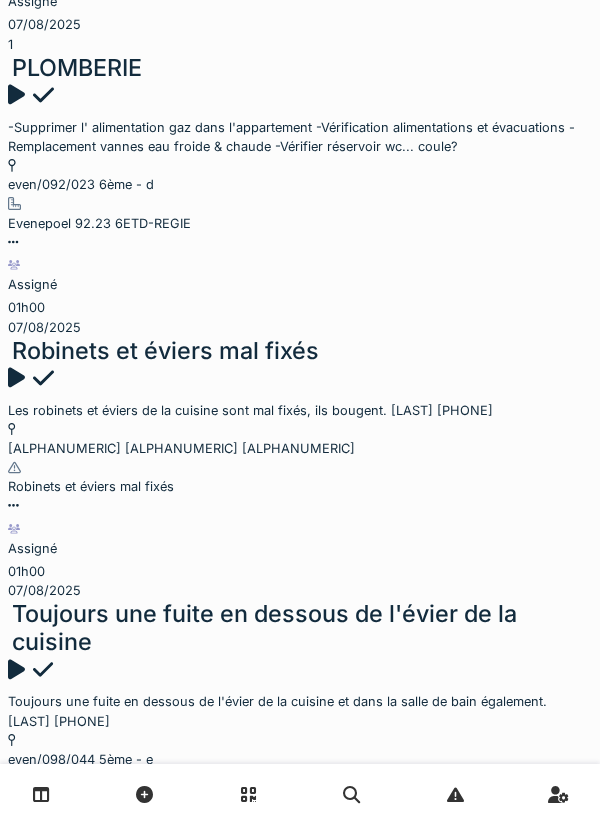 scroll, scrollTop: 468, scrollLeft: 0, axis: vertical 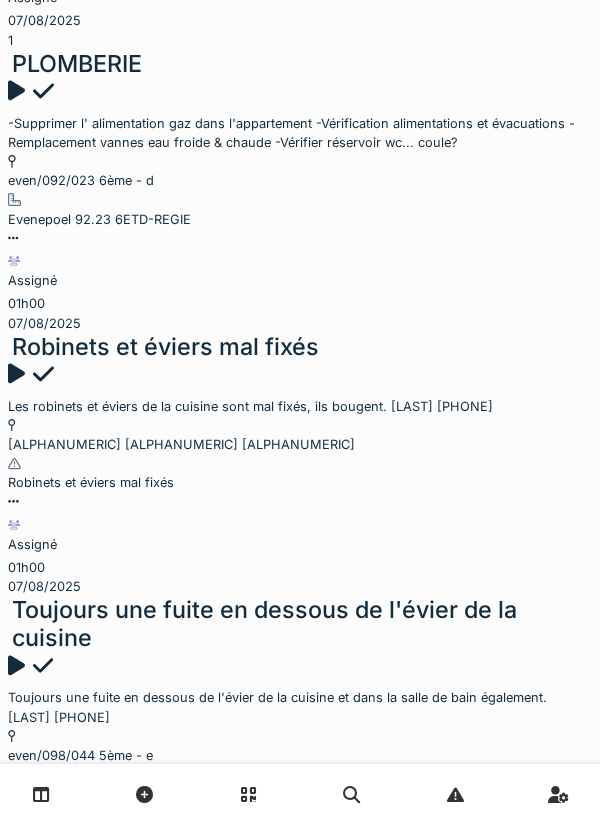 click on "Toujours une fuite en dessous de l'évier de la cuisine  et  dans la salle de bain également. Mme kechoun 0467 69 19 11" at bounding box center (300, 707) 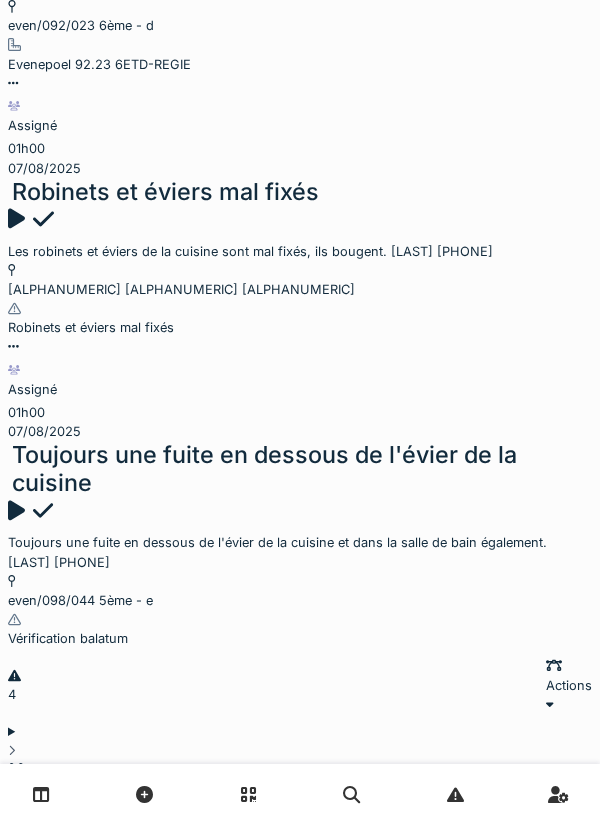 scroll, scrollTop: 30, scrollLeft: 0, axis: vertical 